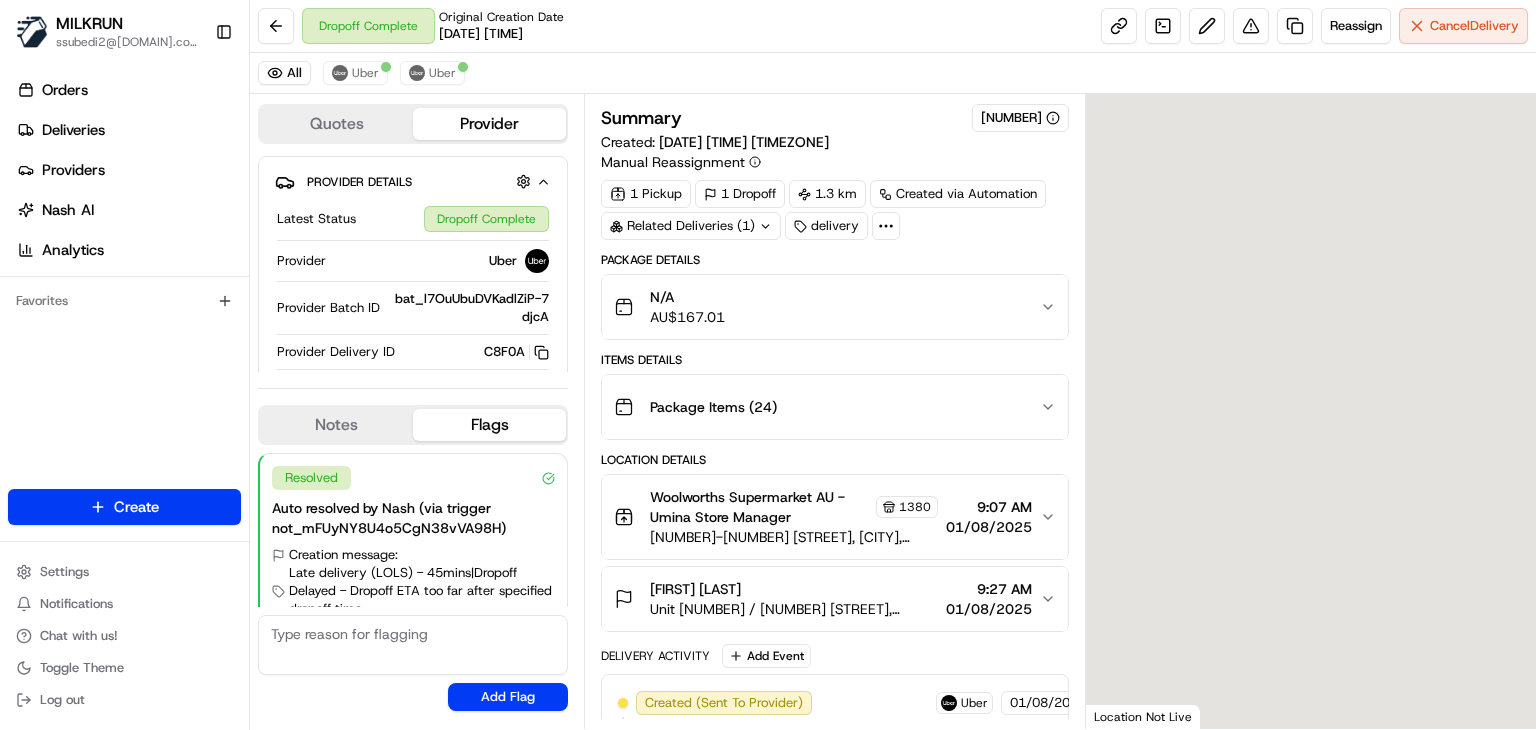 scroll, scrollTop: 0, scrollLeft: 0, axis: both 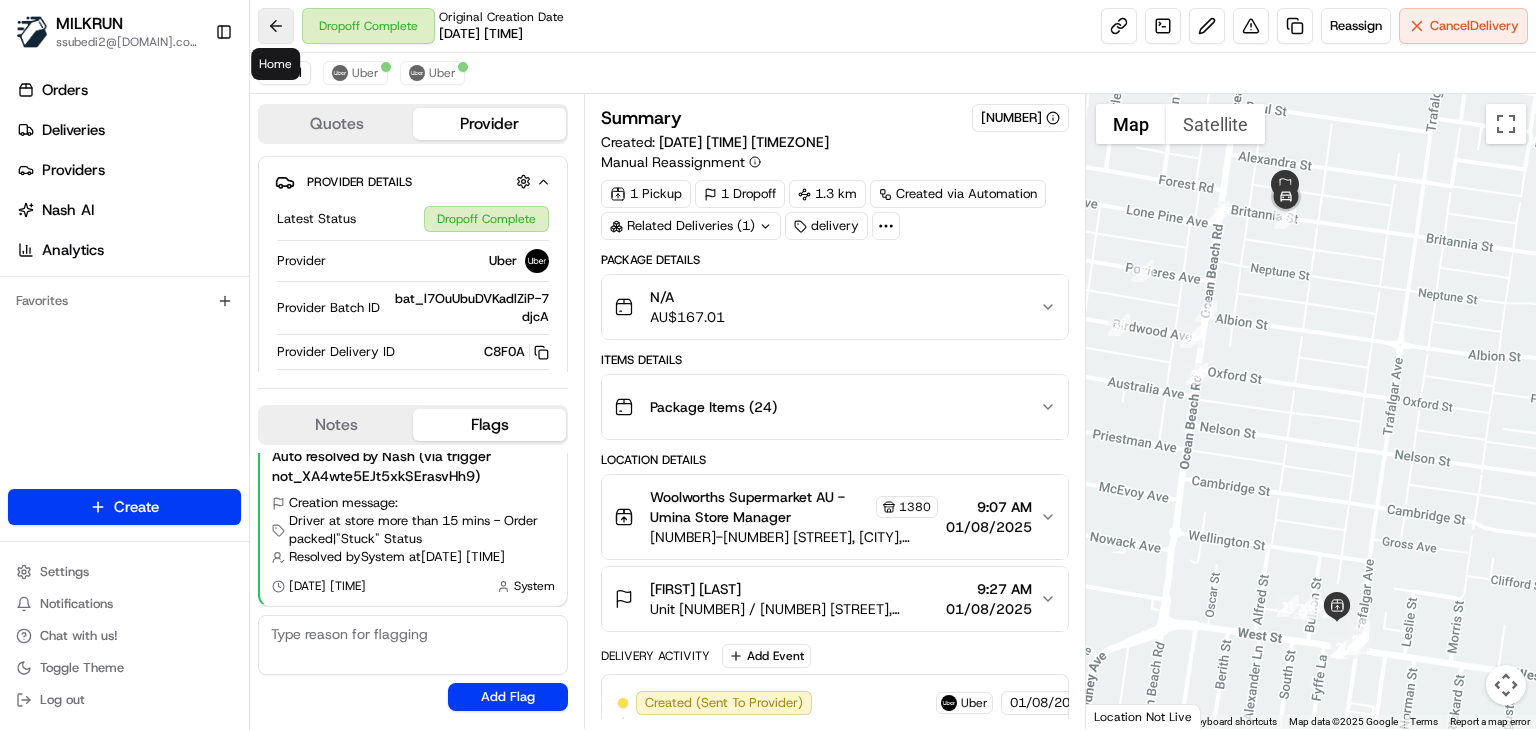 click at bounding box center (276, 26) 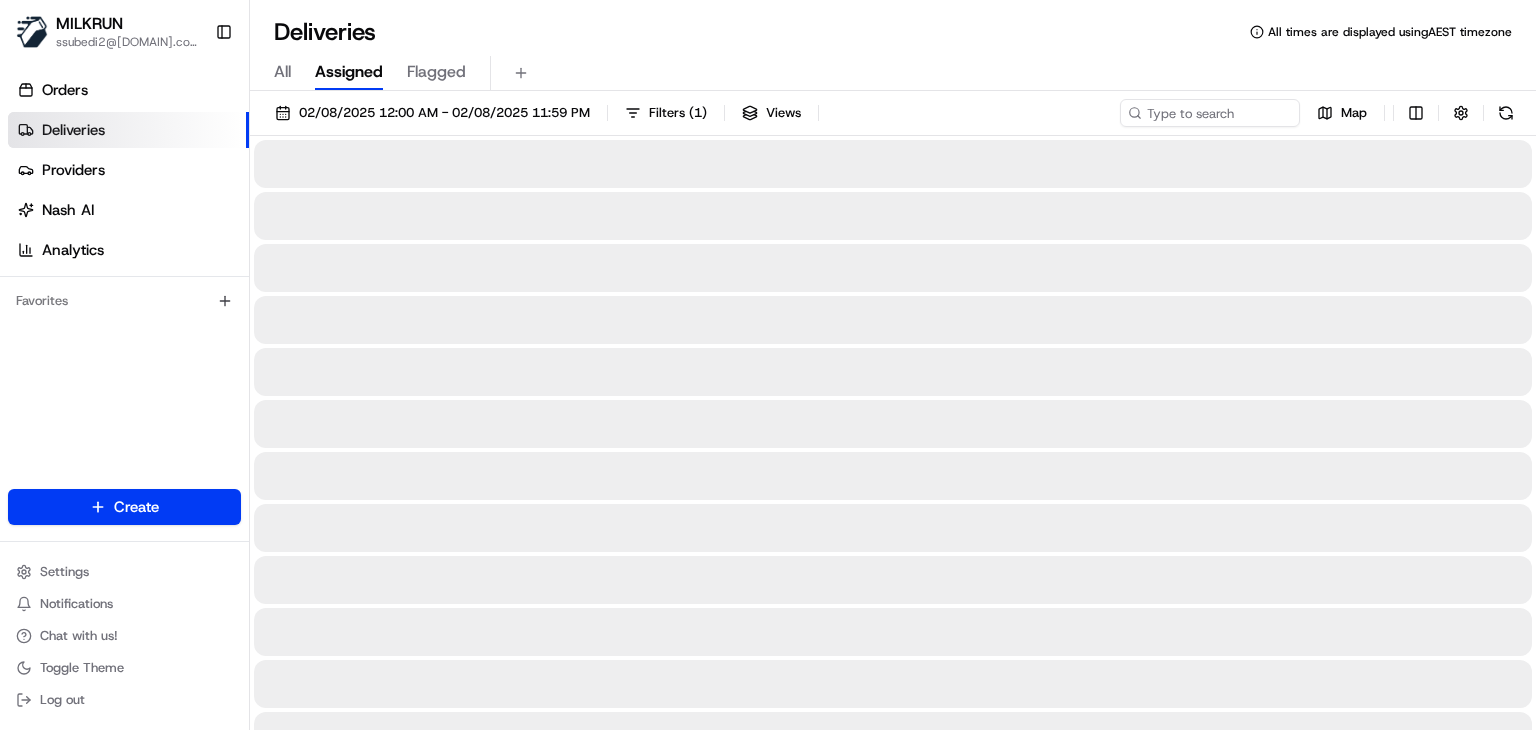 click on "All Assigned Flagged" at bounding box center [893, 73] 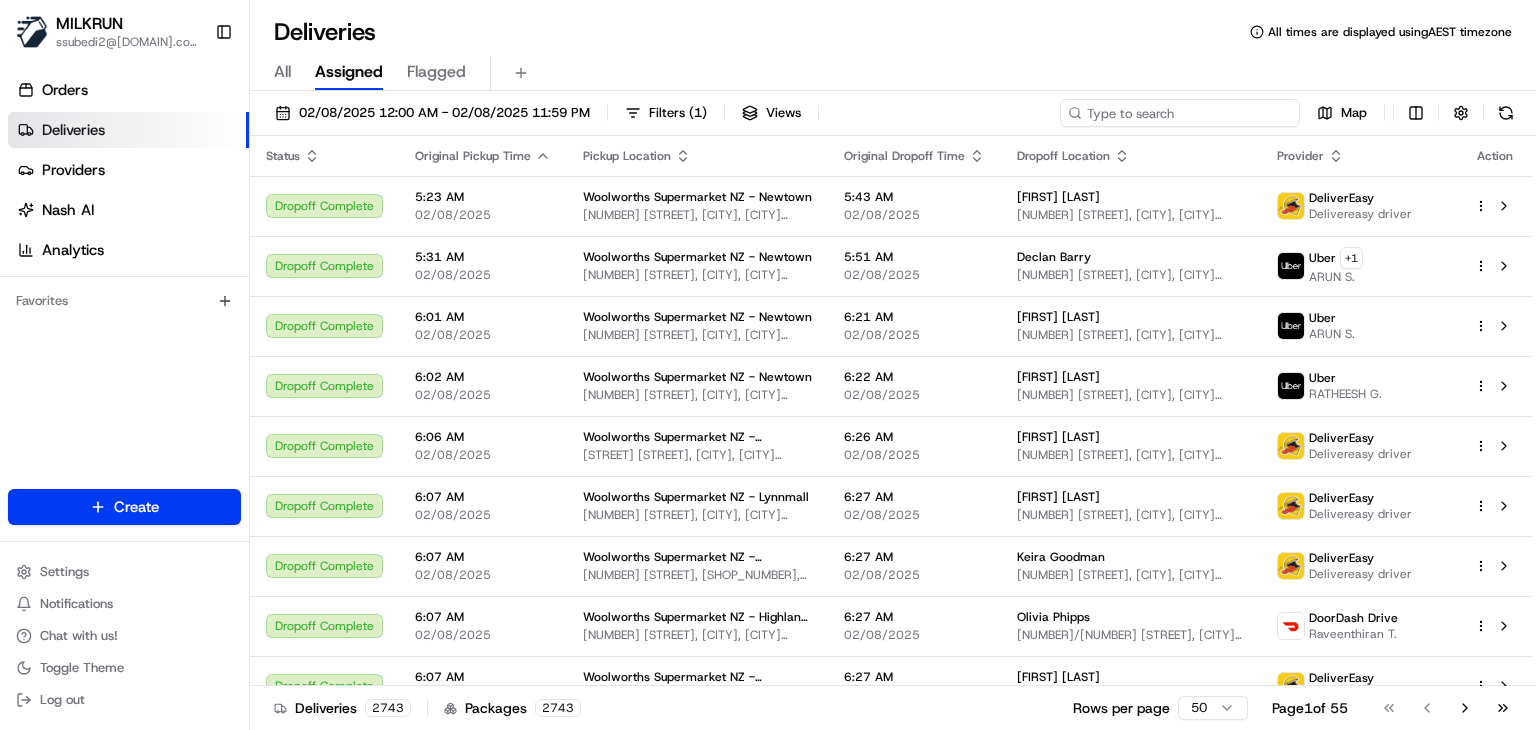 click at bounding box center [1180, 113] 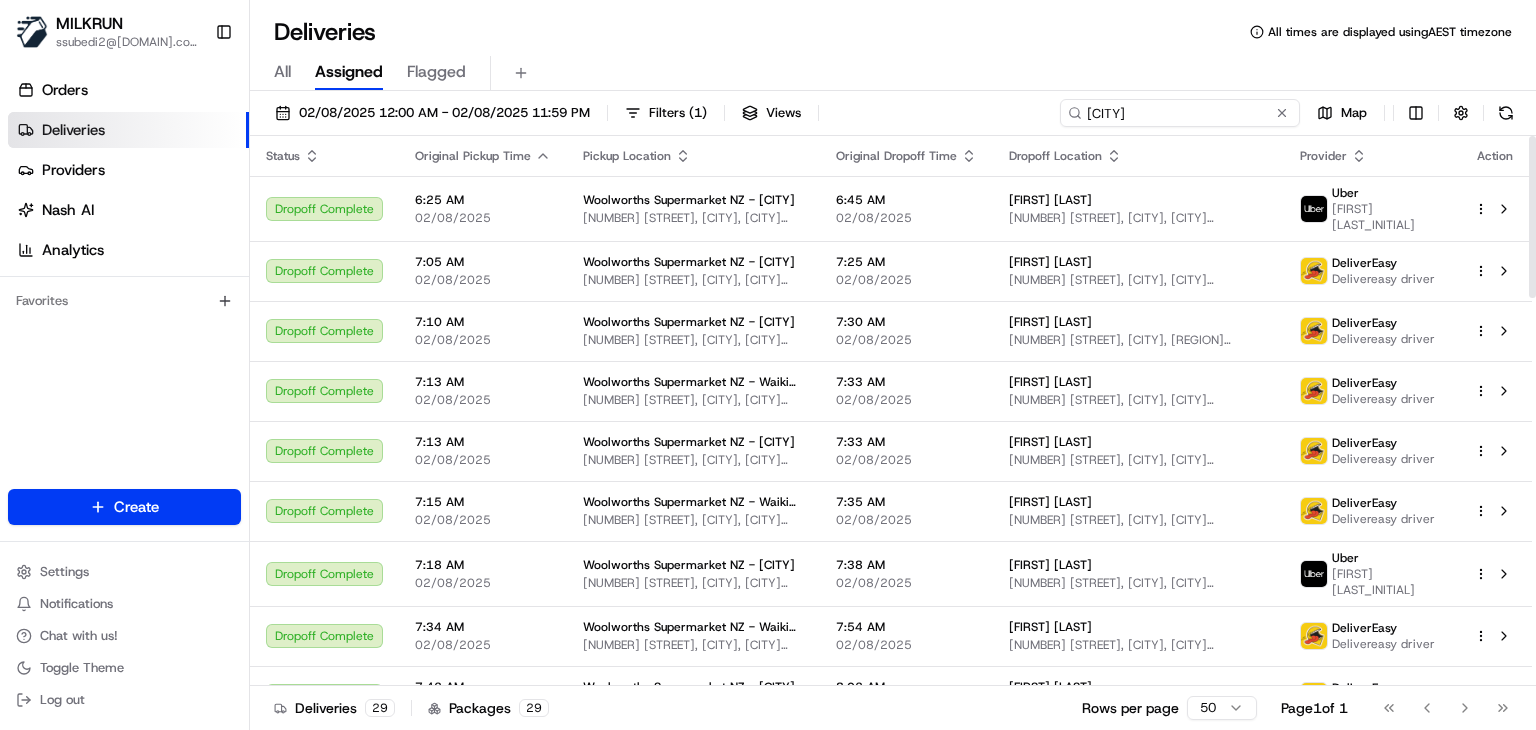 type on "[CITY]" 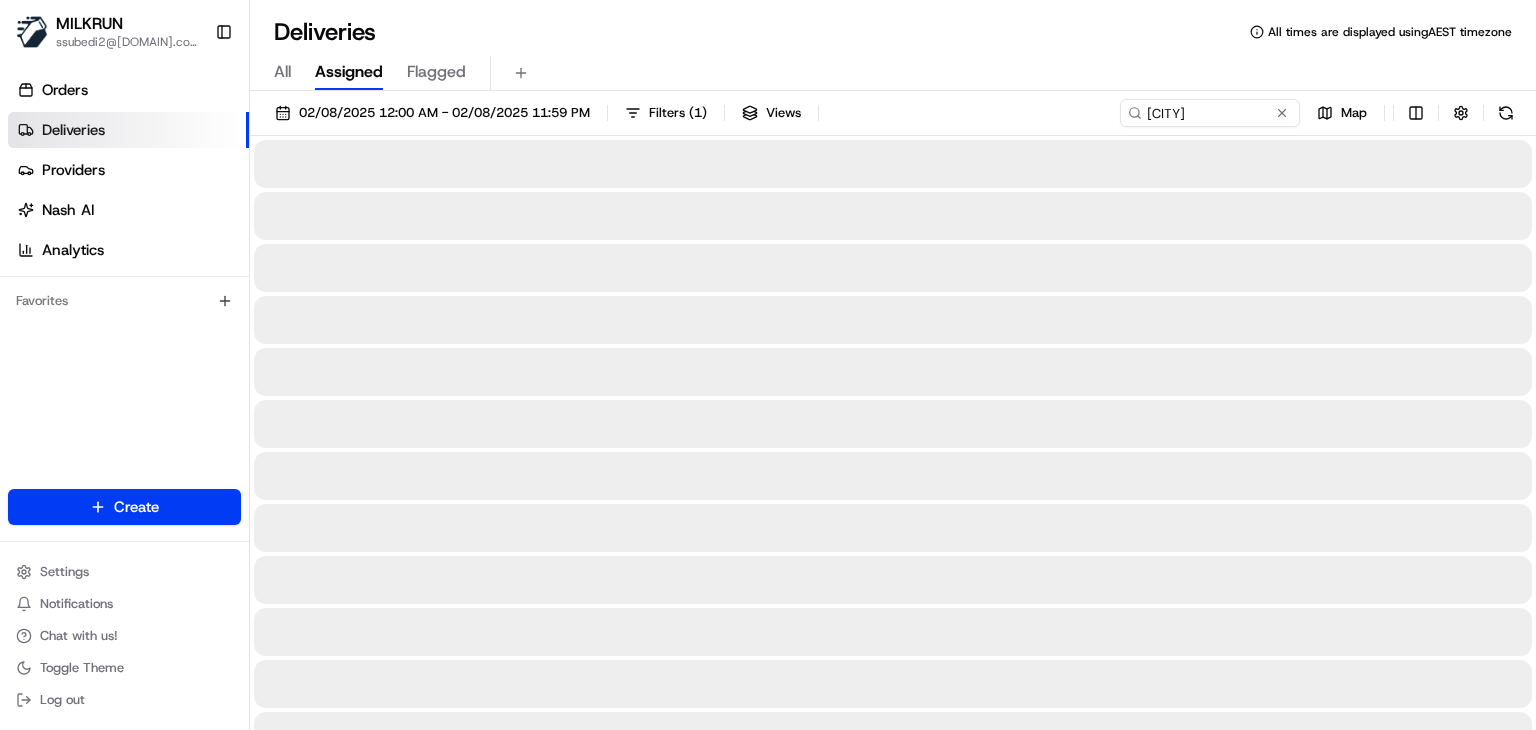 click on "Deliveries All times are displayed using  AEST   timezone" at bounding box center (893, 32) 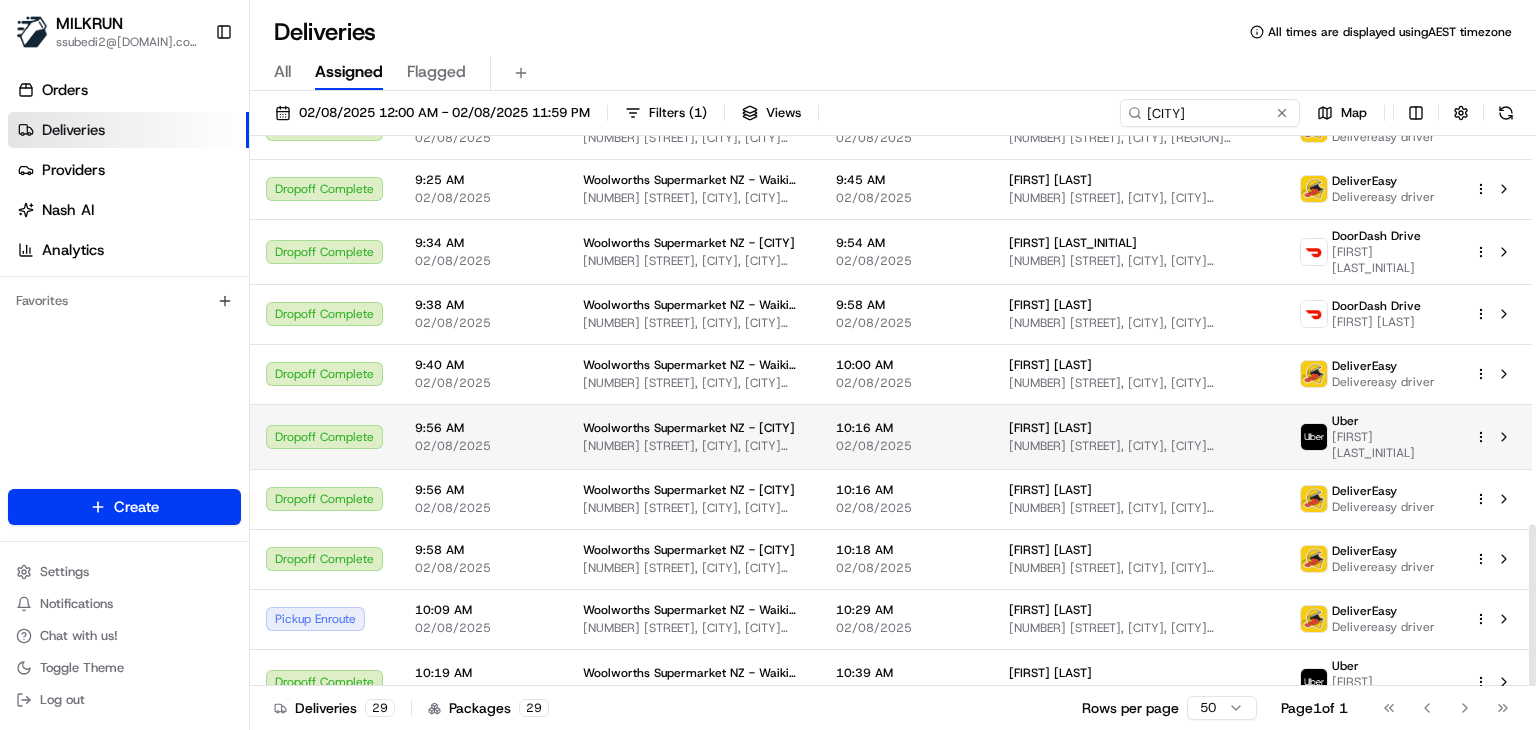 scroll, scrollTop: 1321, scrollLeft: 0, axis: vertical 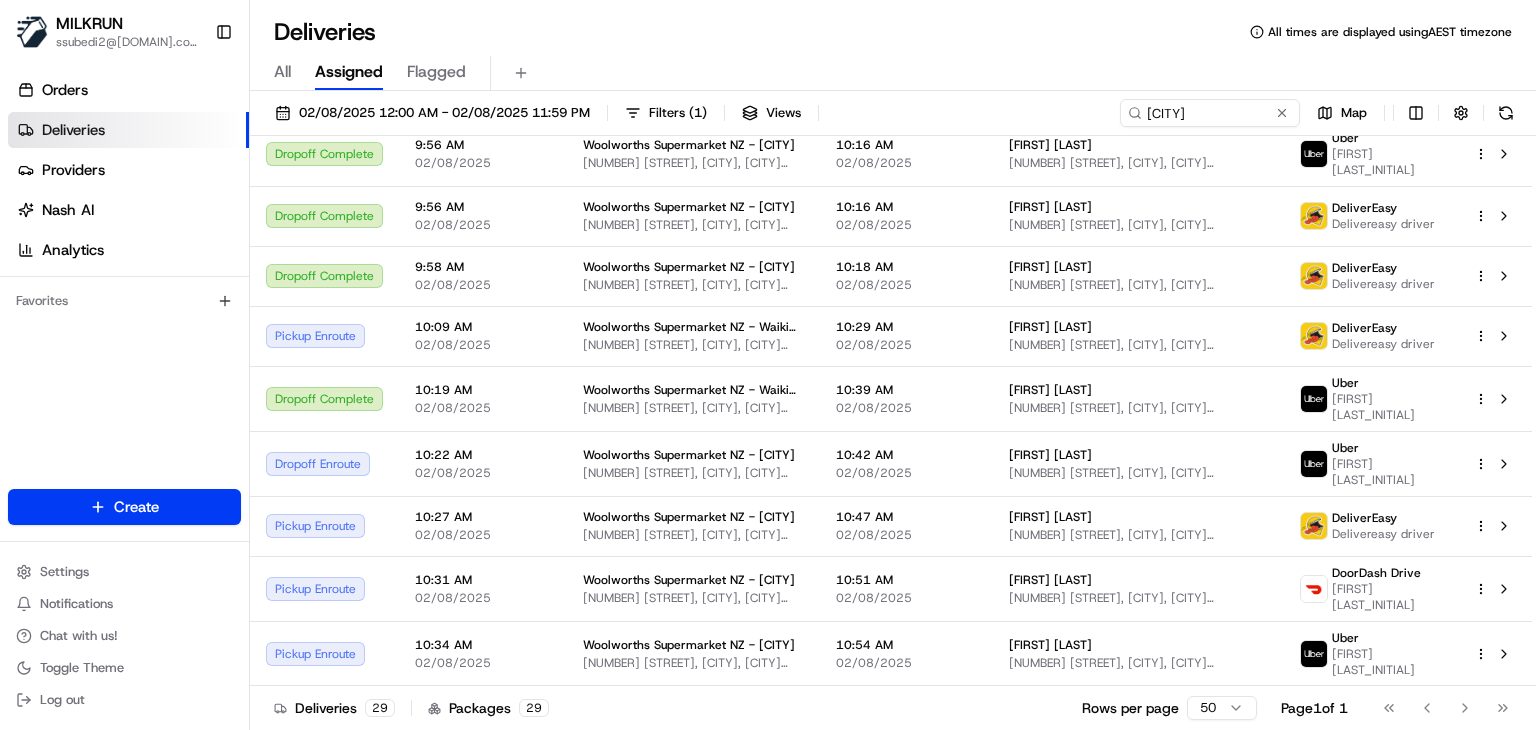 click on "Go to first page Go to previous page Go to next page Go to last page" at bounding box center [1446, 708] 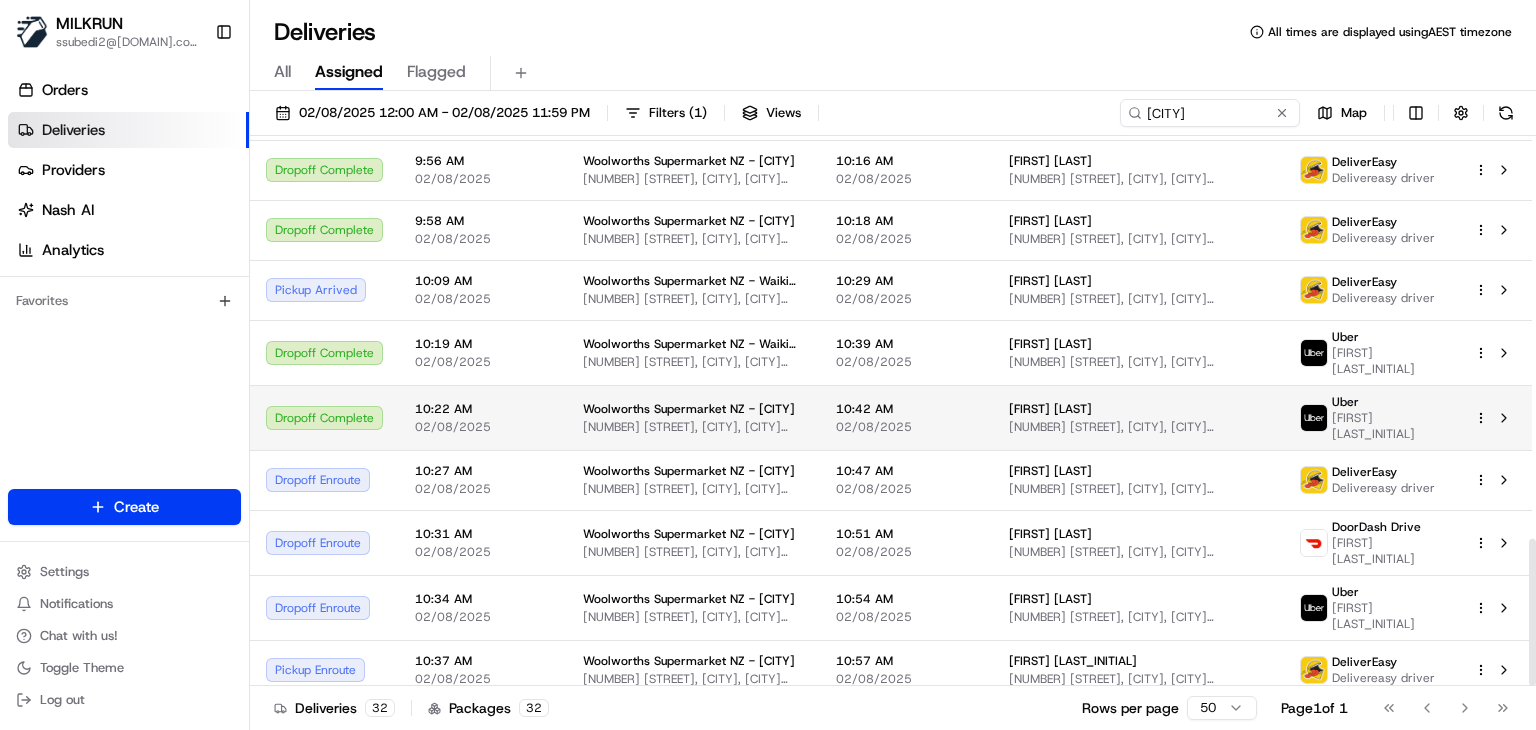 scroll, scrollTop: 1506, scrollLeft: 0, axis: vertical 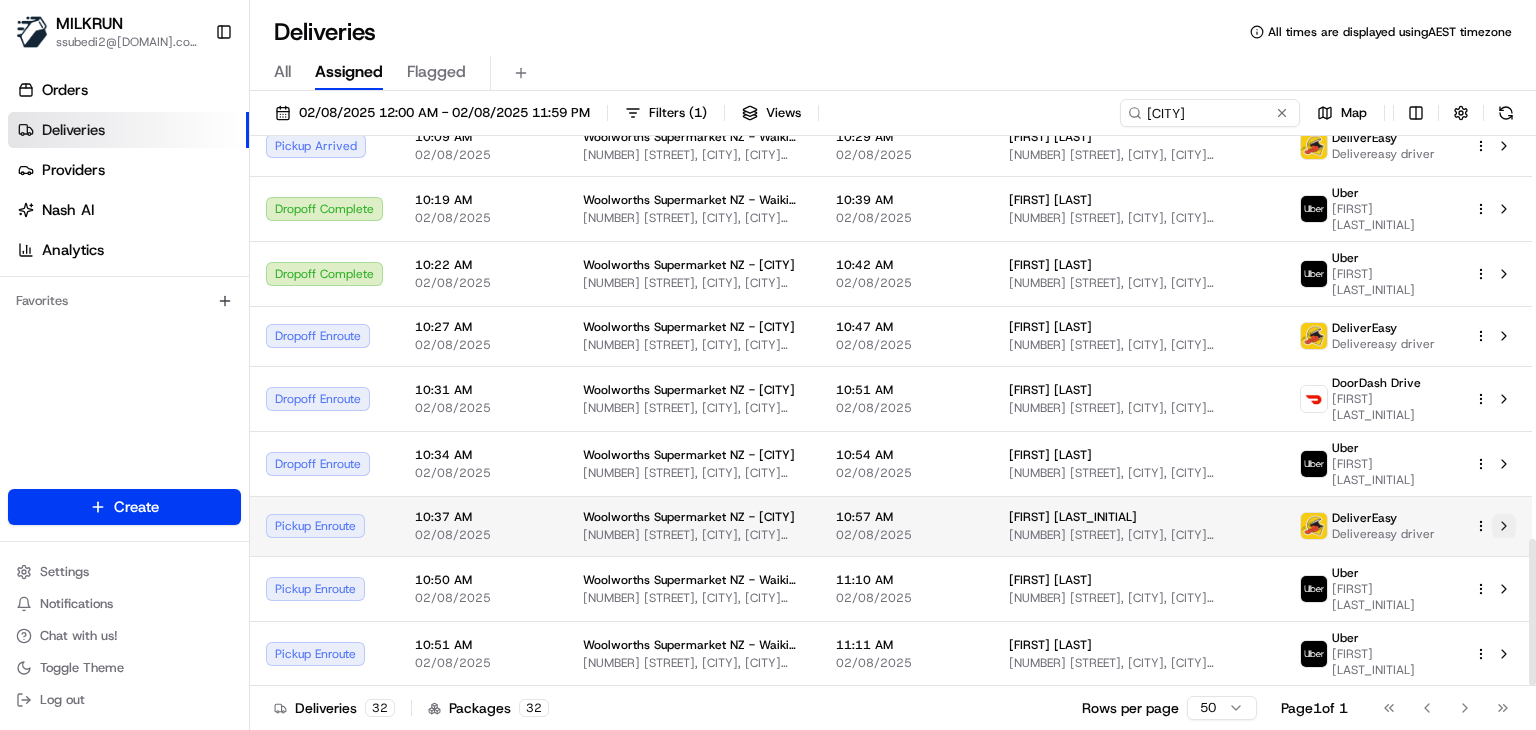 click at bounding box center [1504, 526] 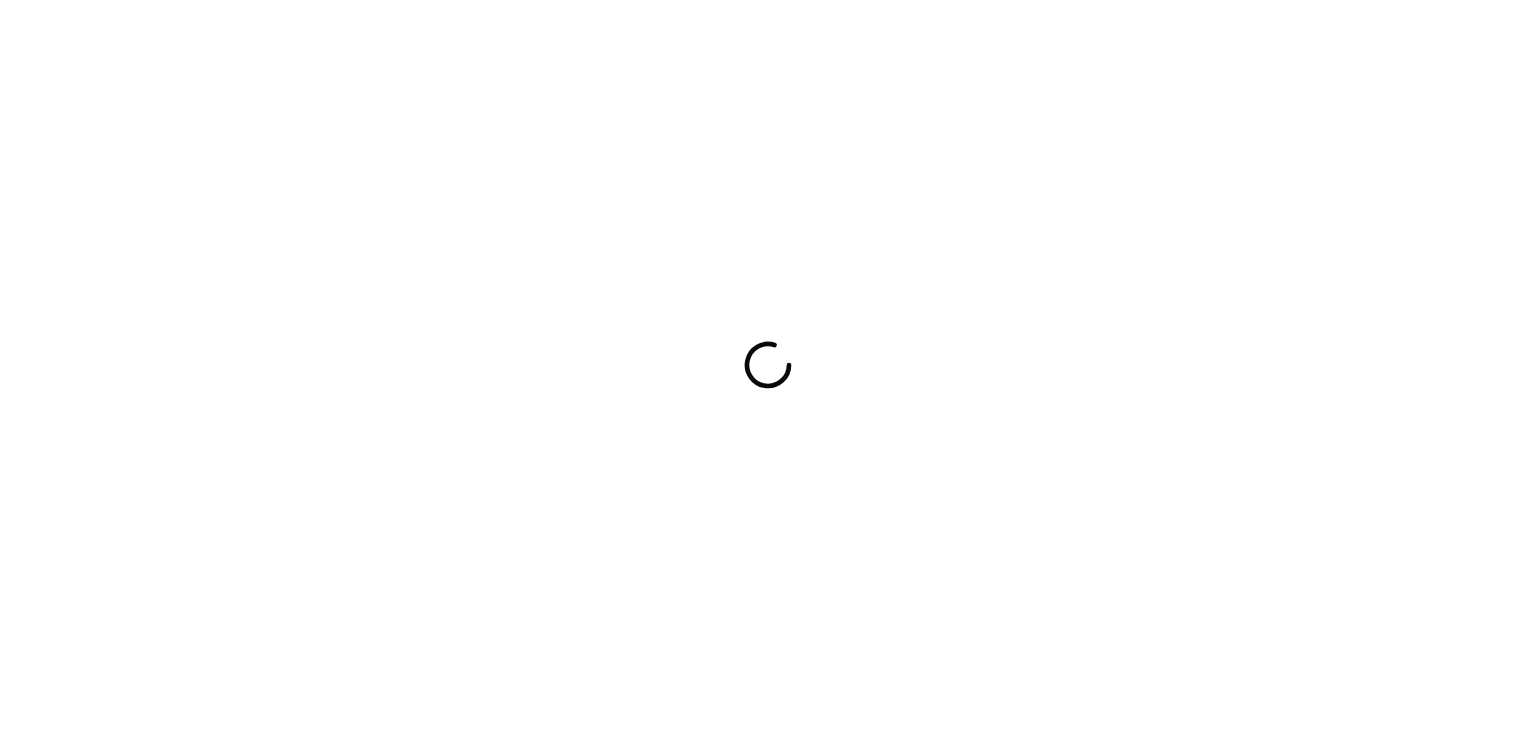 scroll, scrollTop: 0, scrollLeft: 0, axis: both 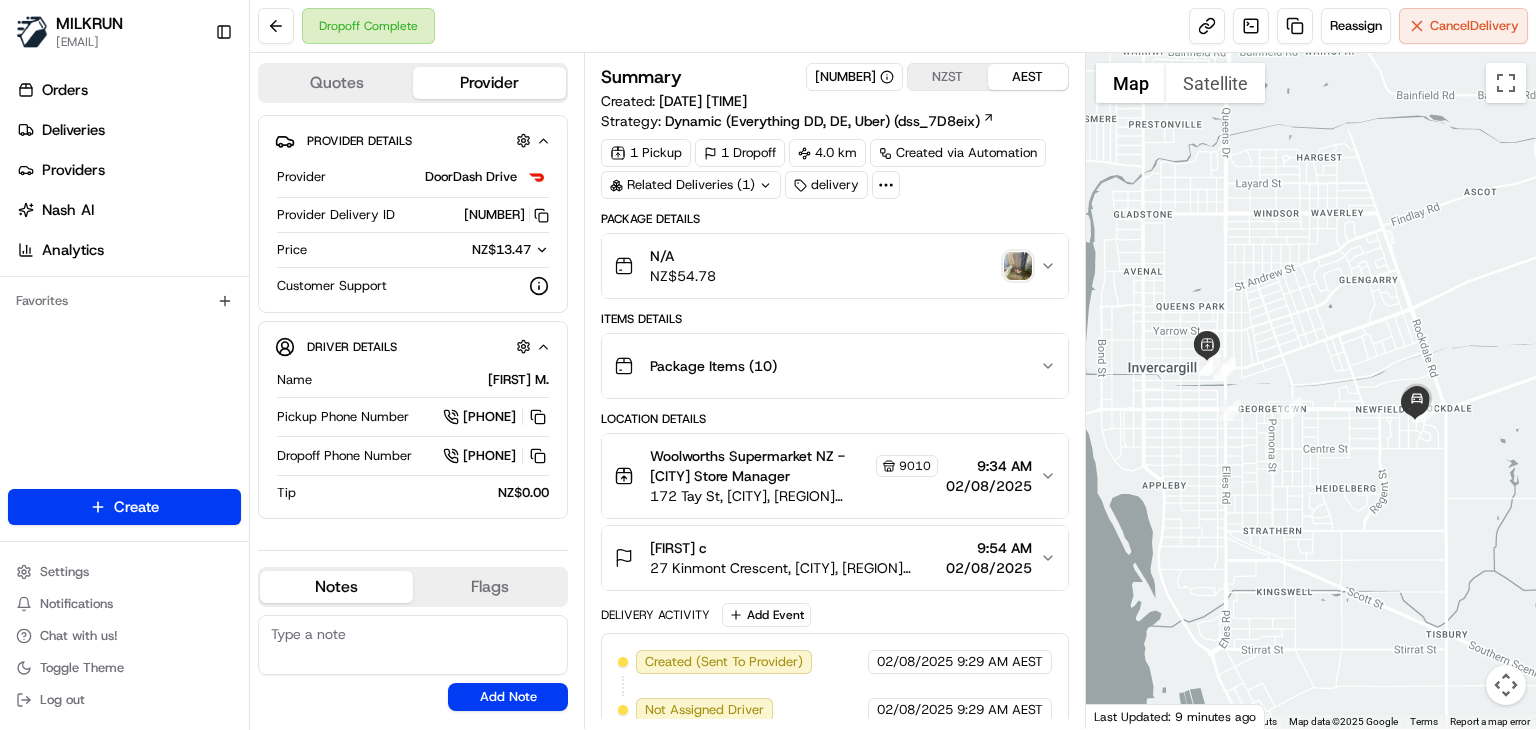 click at bounding box center (1018, 266) 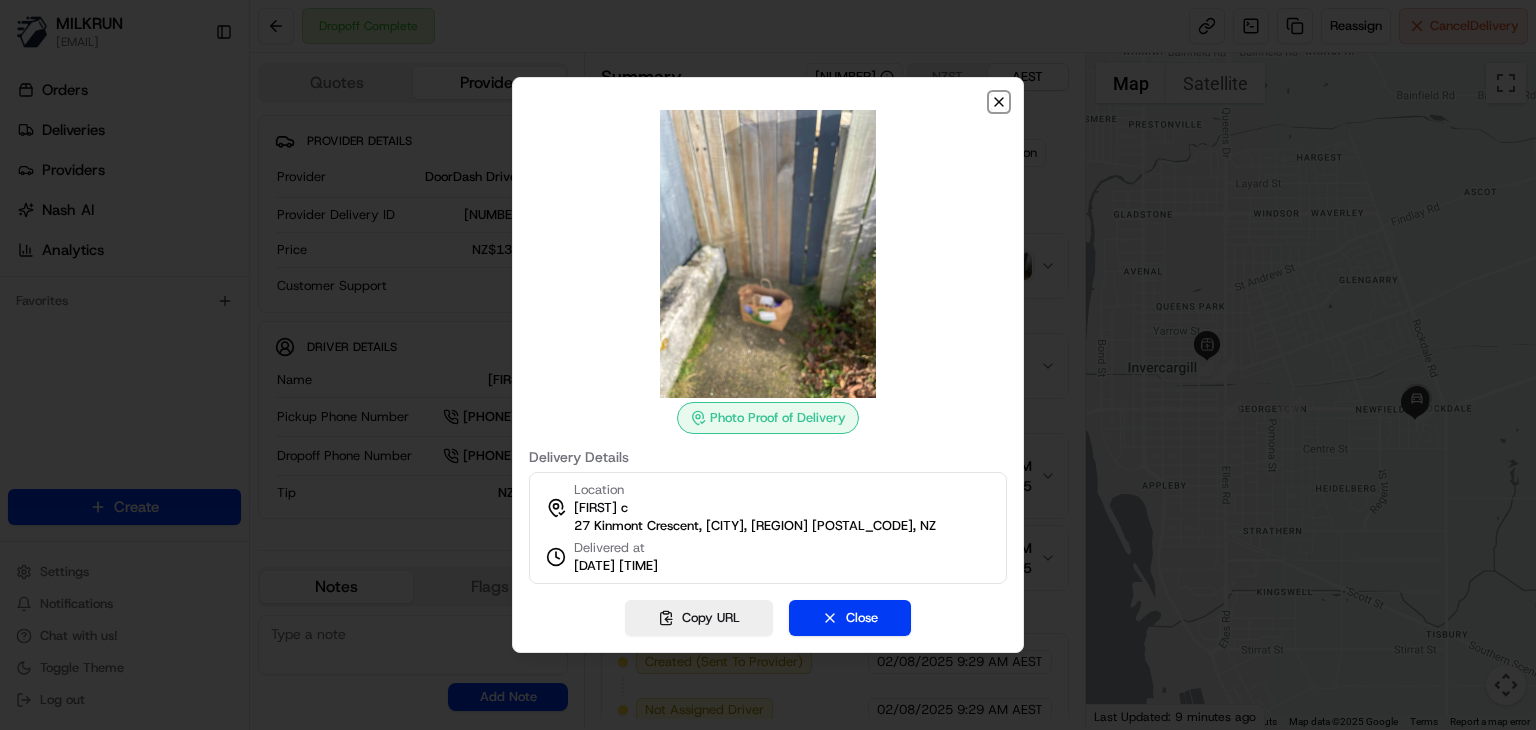 click 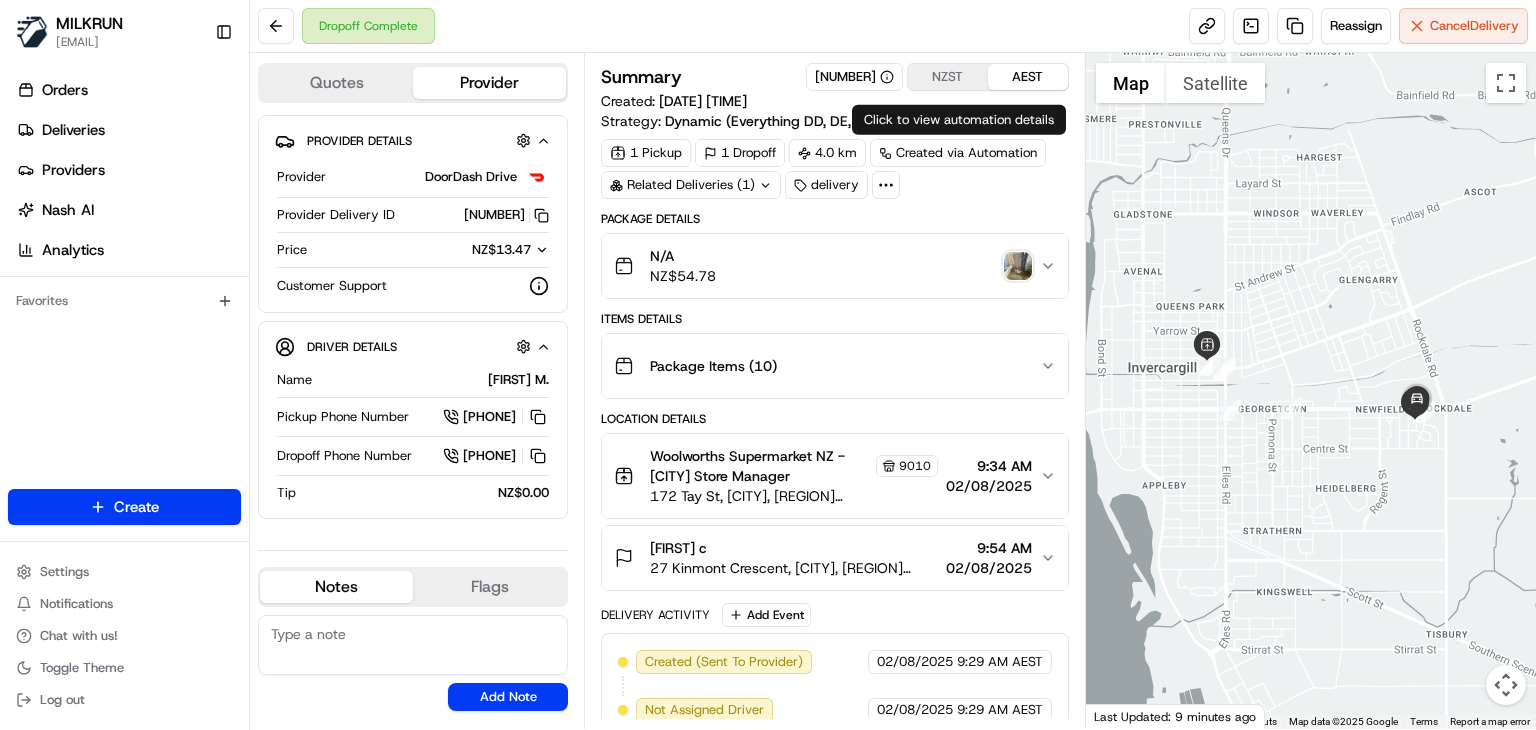 scroll, scrollTop: 397, scrollLeft: 0, axis: vertical 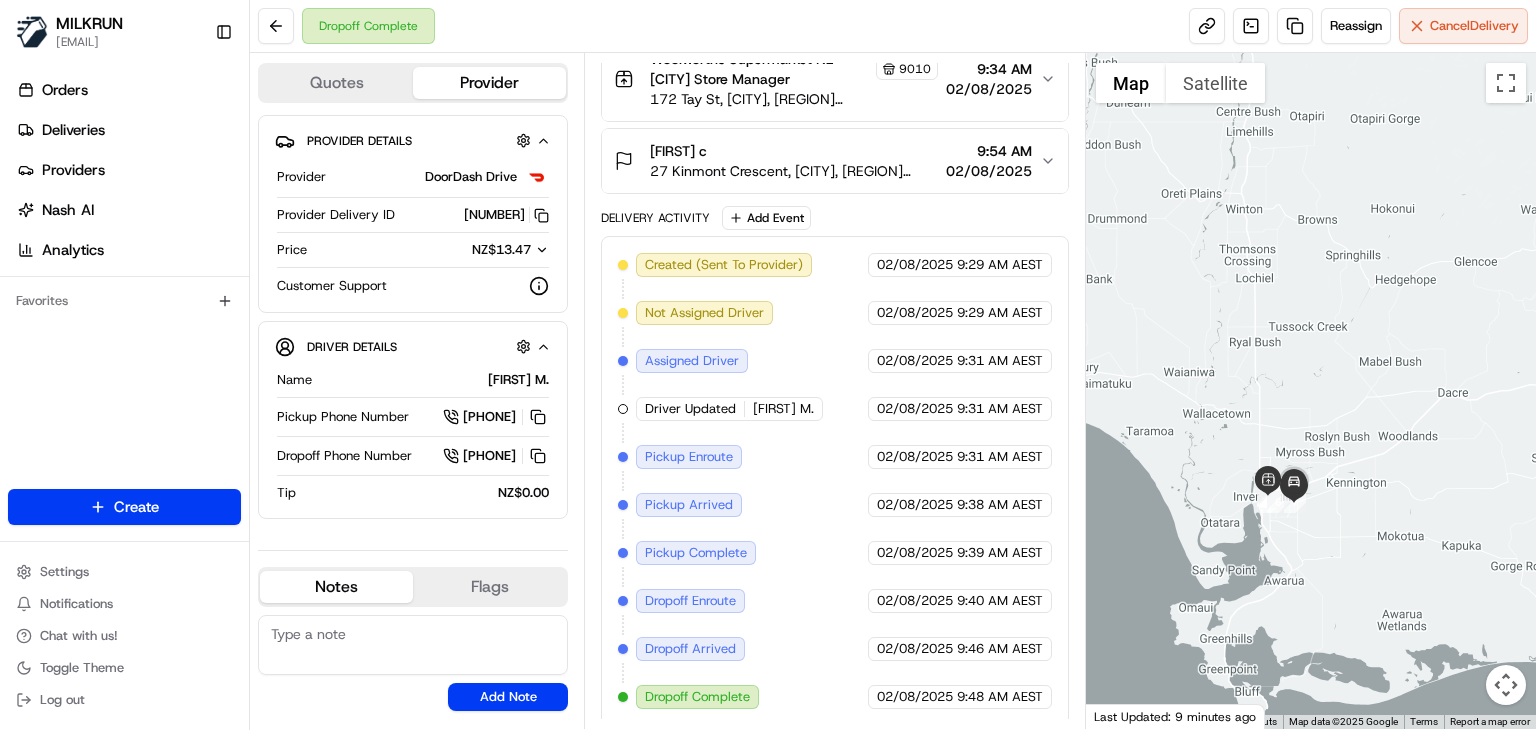drag, startPoint x: 1360, startPoint y: 618, endPoint x: 1356, endPoint y: 561, distance: 57.14018 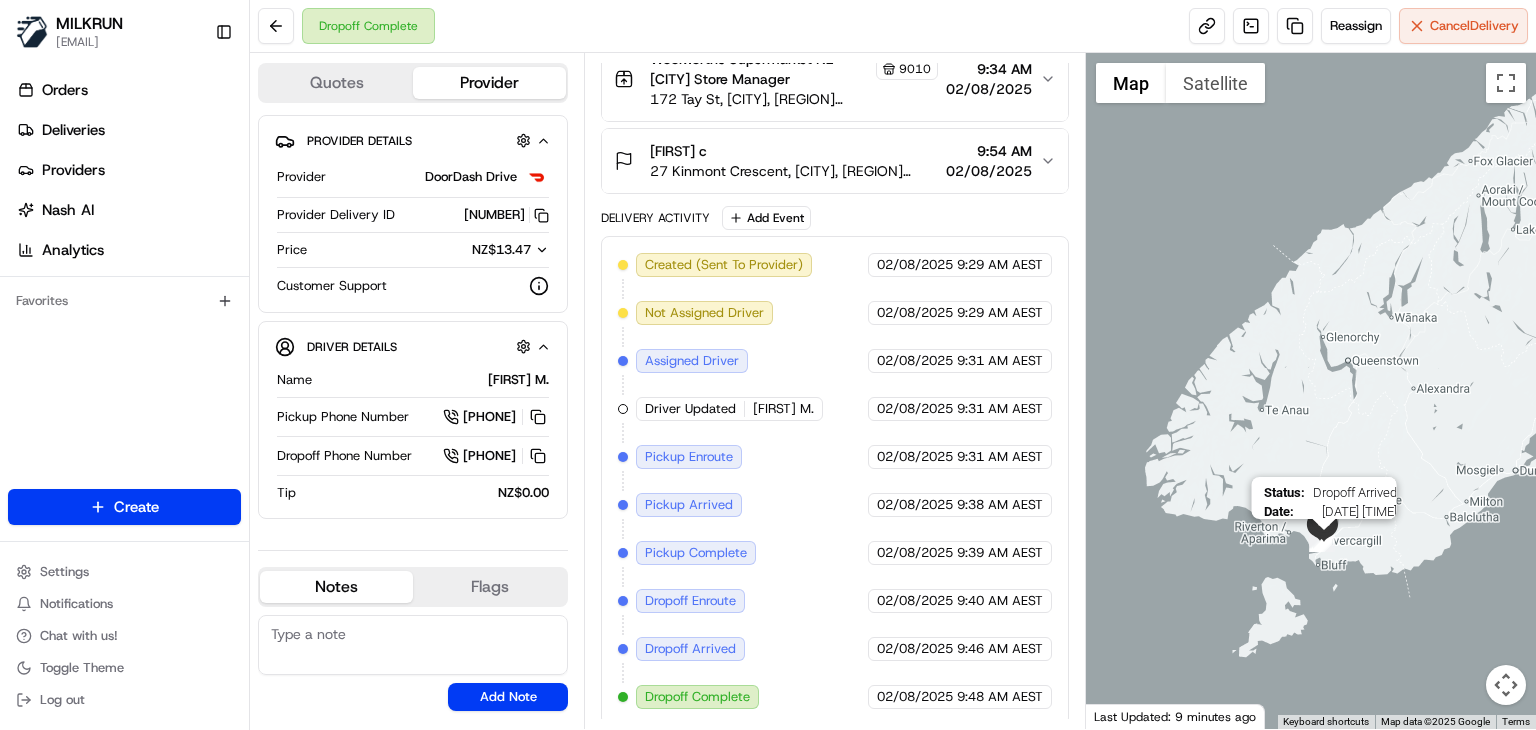 drag, startPoint x: 1356, startPoint y: 561, endPoint x: 1307, endPoint y: 549, distance: 50.447994 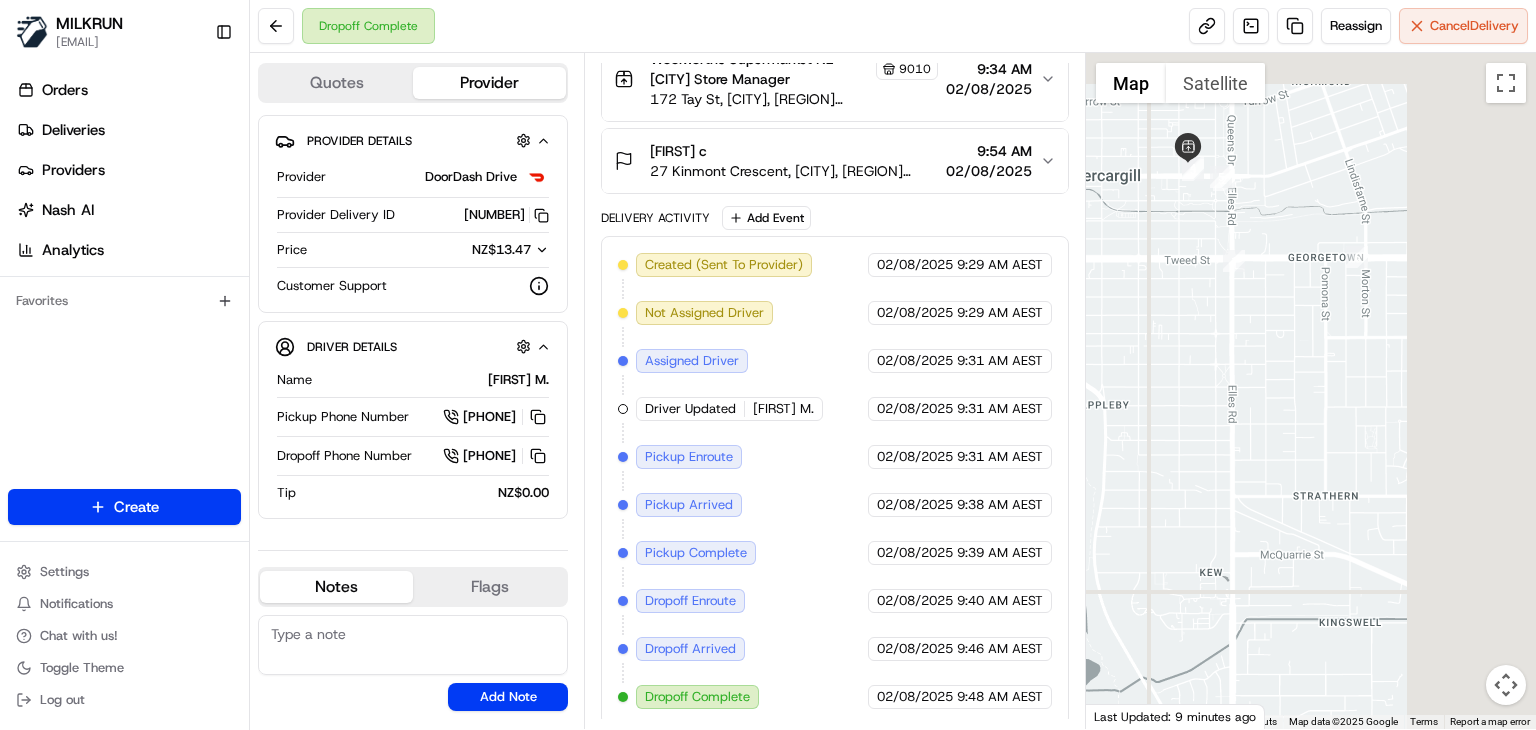 drag, startPoint x: 1423, startPoint y: 293, endPoint x: 1145, endPoint y: 570, distance: 392.44492 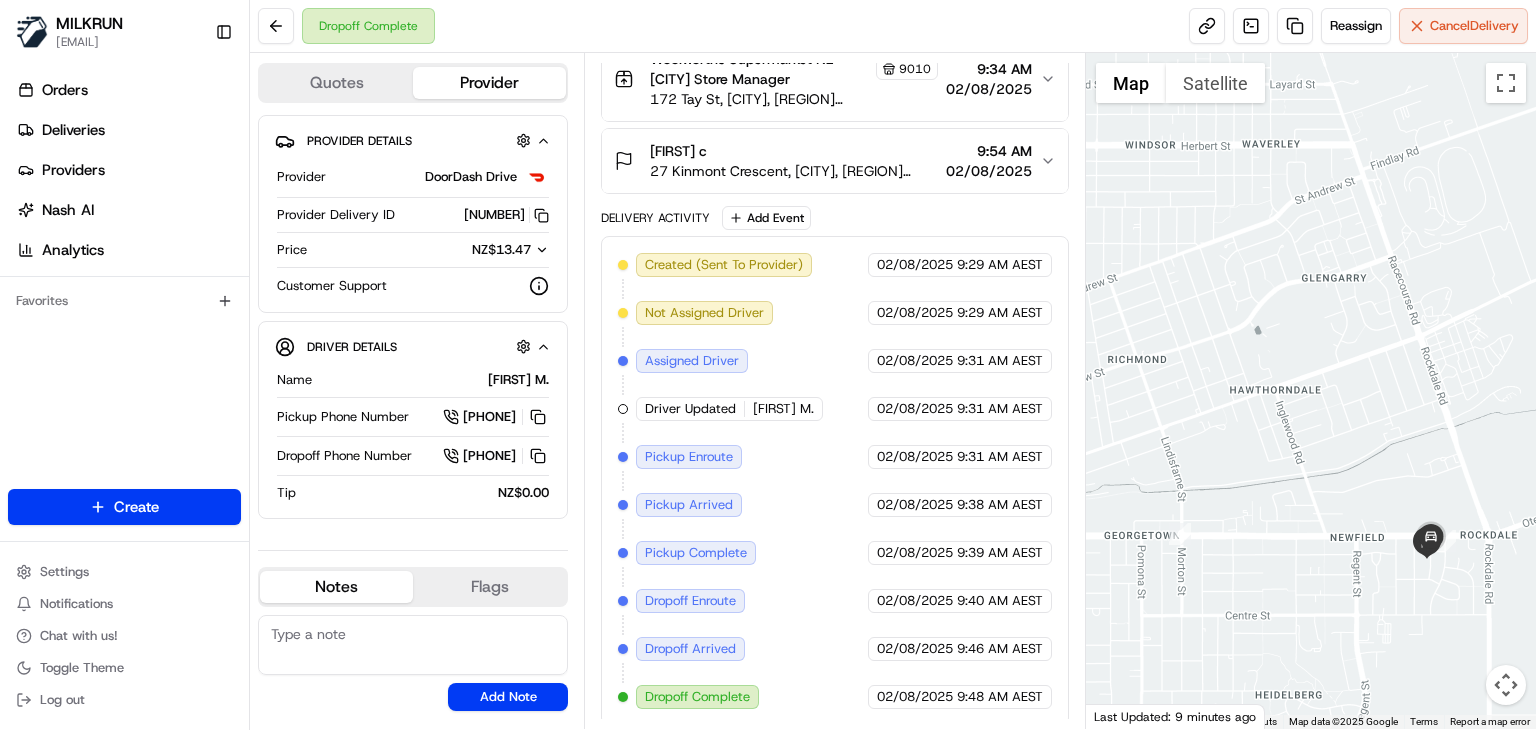 drag, startPoint x: 1261, startPoint y: 571, endPoint x: 1343, endPoint y: 569, distance: 82.02438 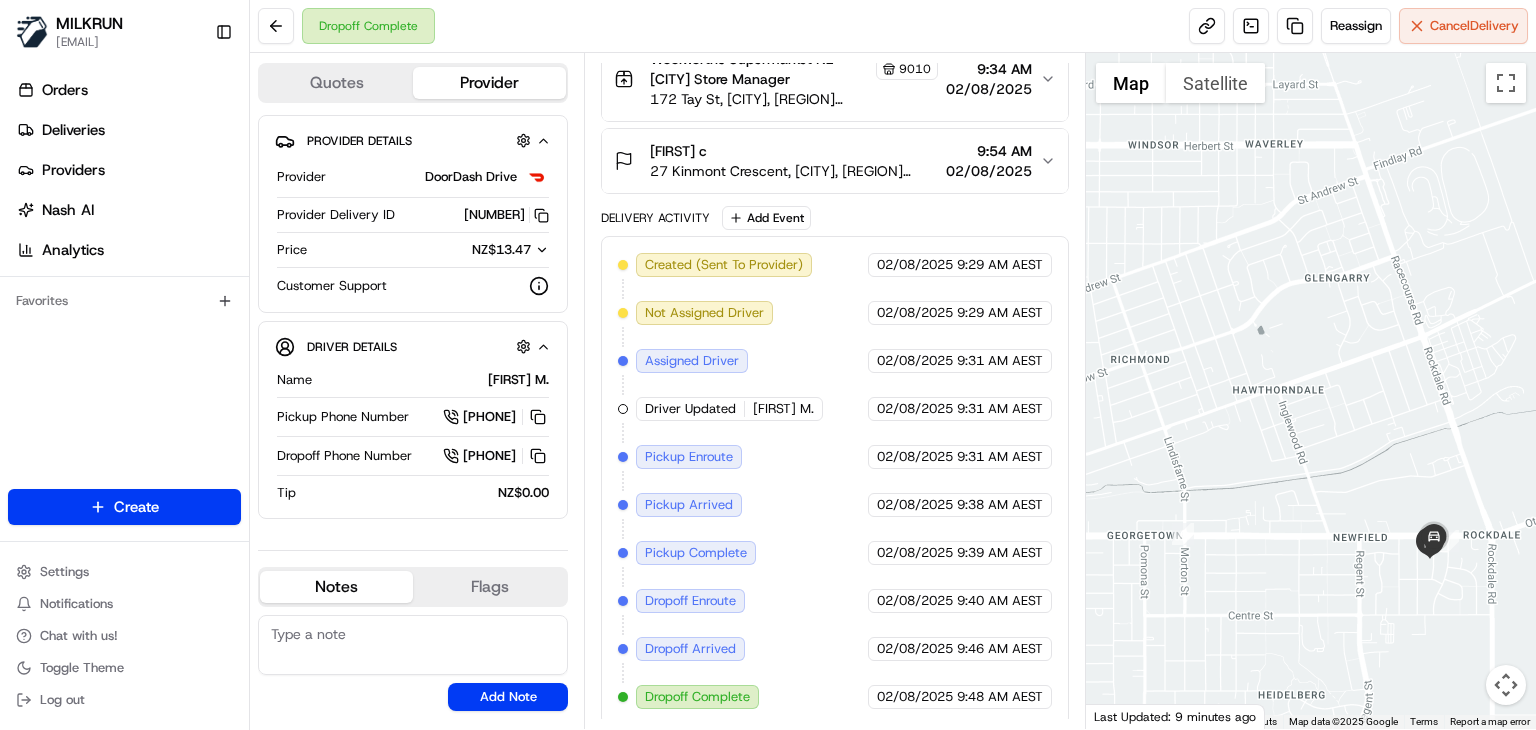 drag, startPoint x: 1368, startPoint y: 583, endPoint x: 1316, endPoint y: 557, distance: 58.137768 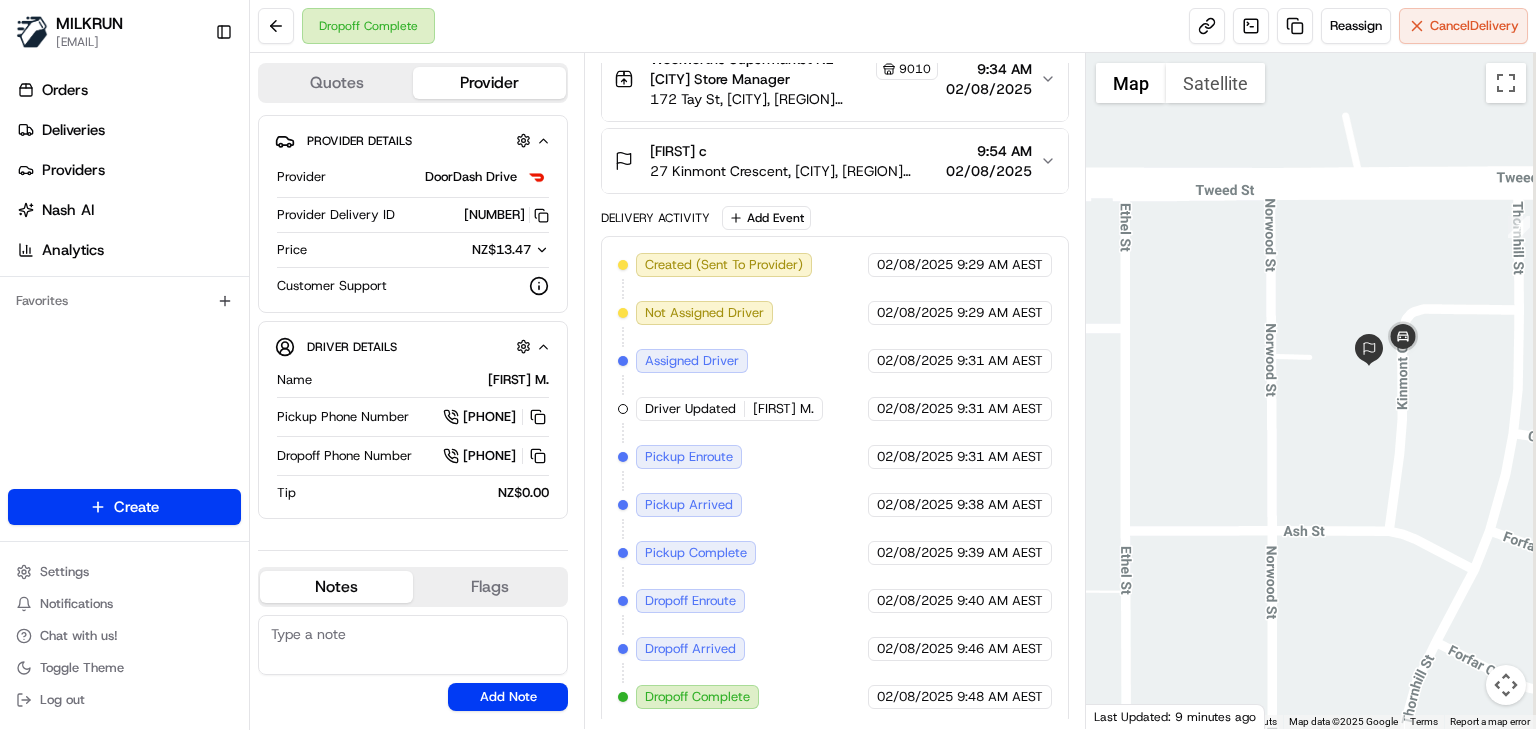 drag, startPoint x: 1444, startPoint y: 419, endPoint x: 1371, endPoint y: 431, distance: 73.97973 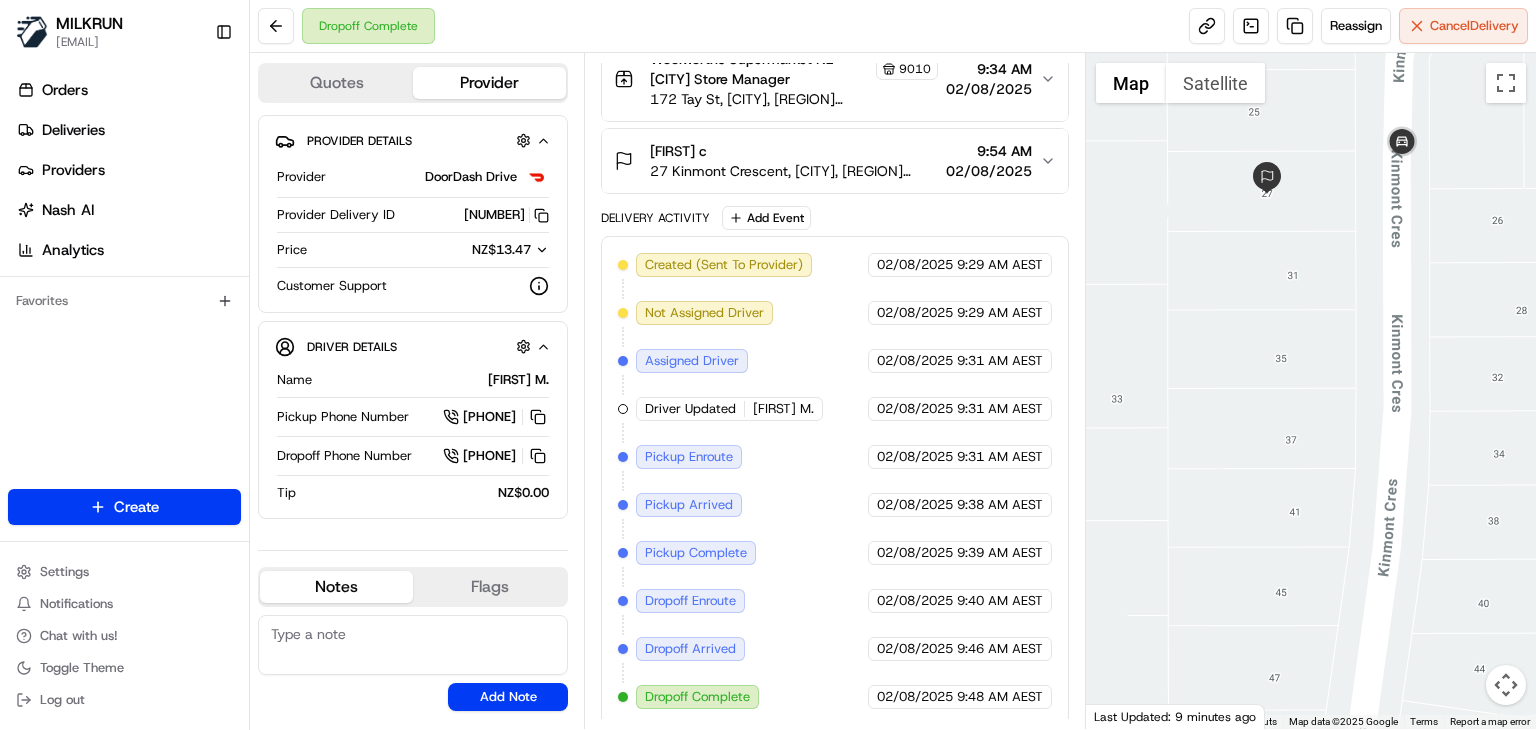 drag, startPoint x: 1235, startPoint y: 345, endPoint x: 1239, endPoint y: 381, distance: 36.221542 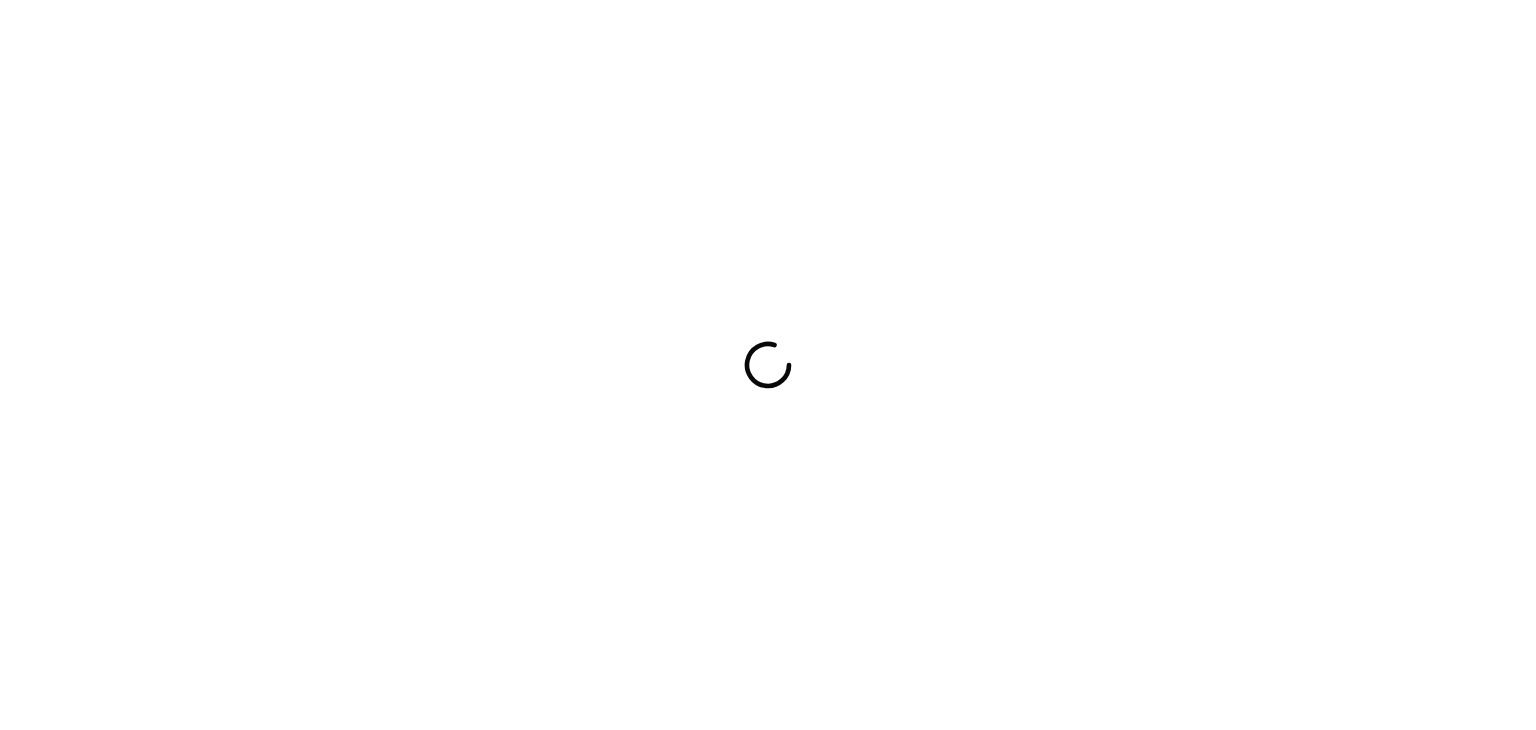 scroll, scrollTop: 0, scrollLeft: 0, axis: both 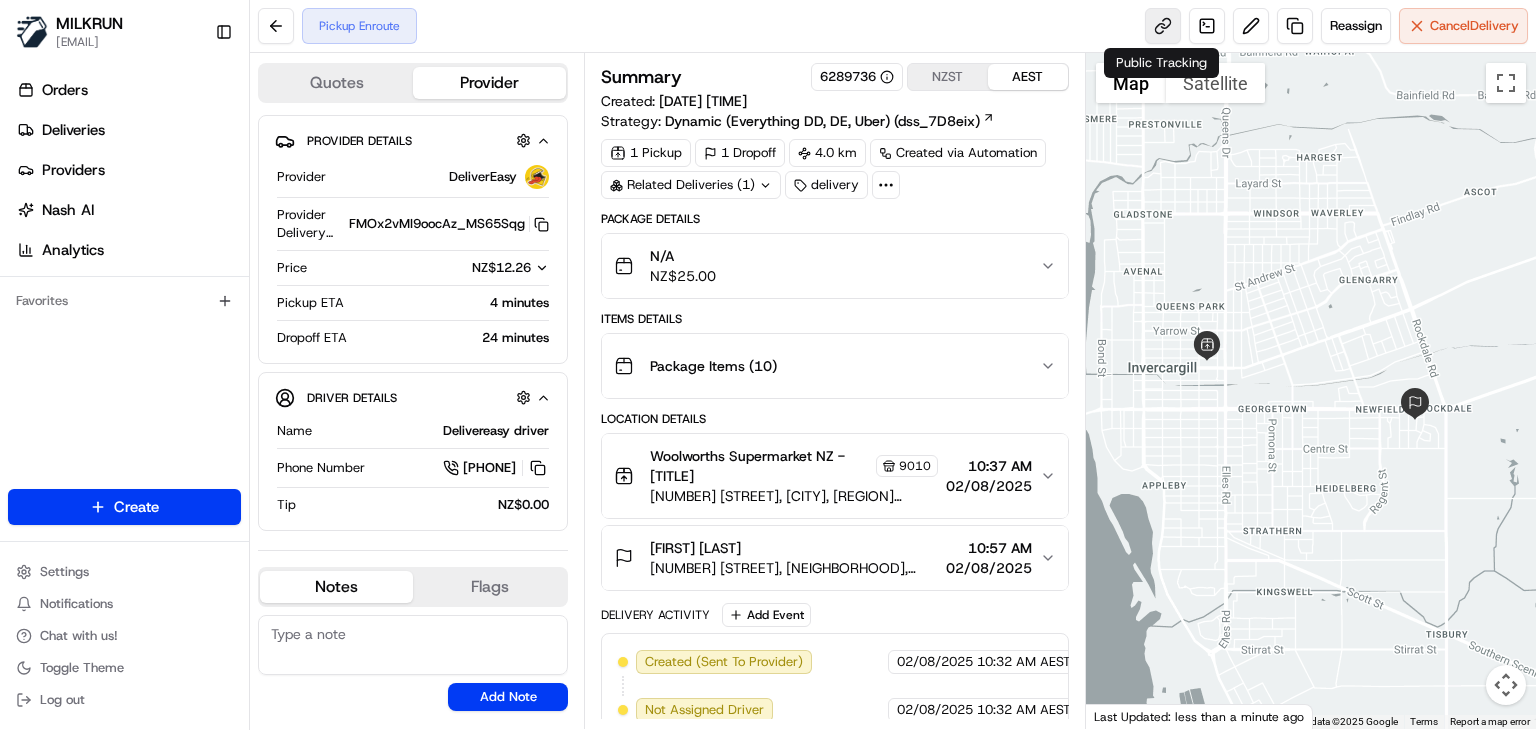 click at bounding box center (1163, 26) 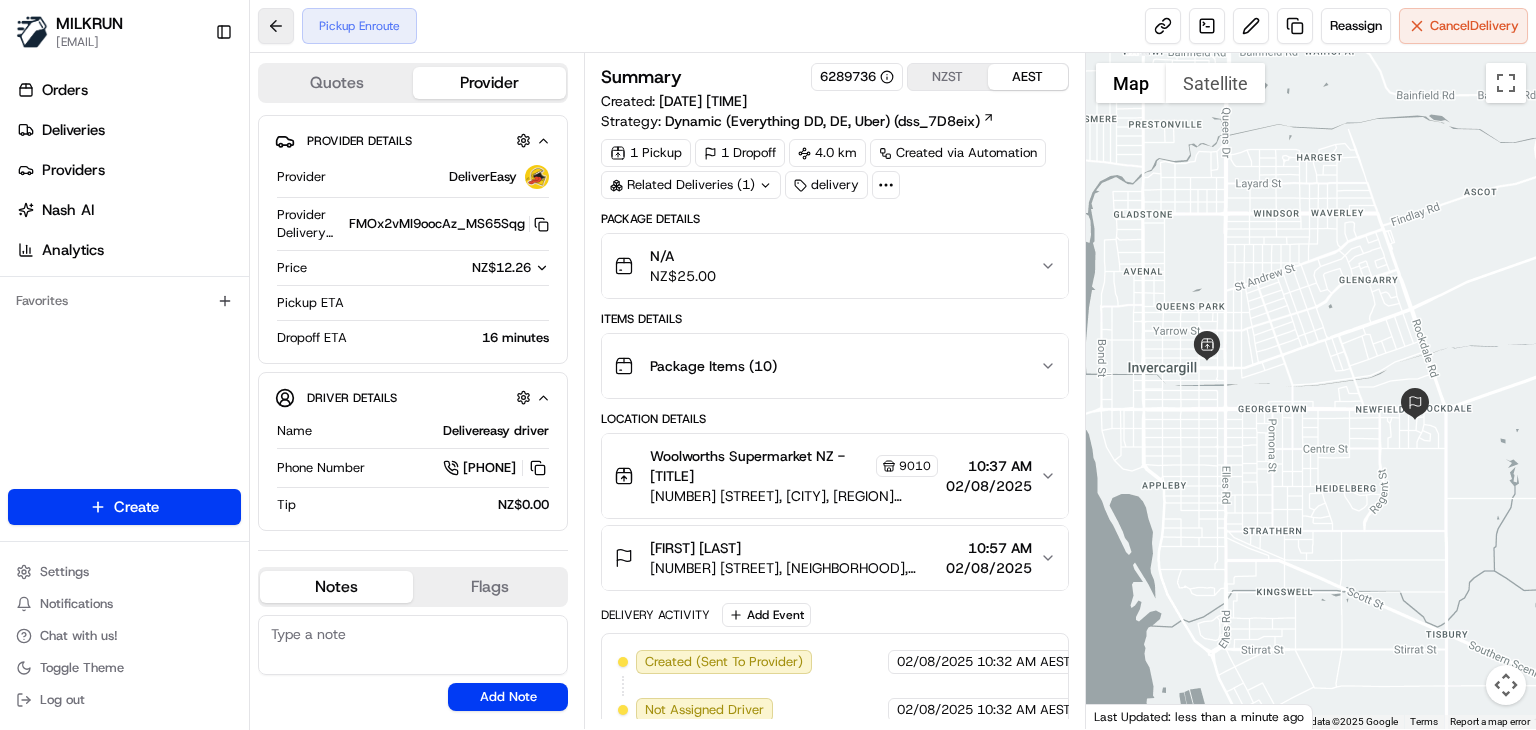 click at bounding box center [276, 26] 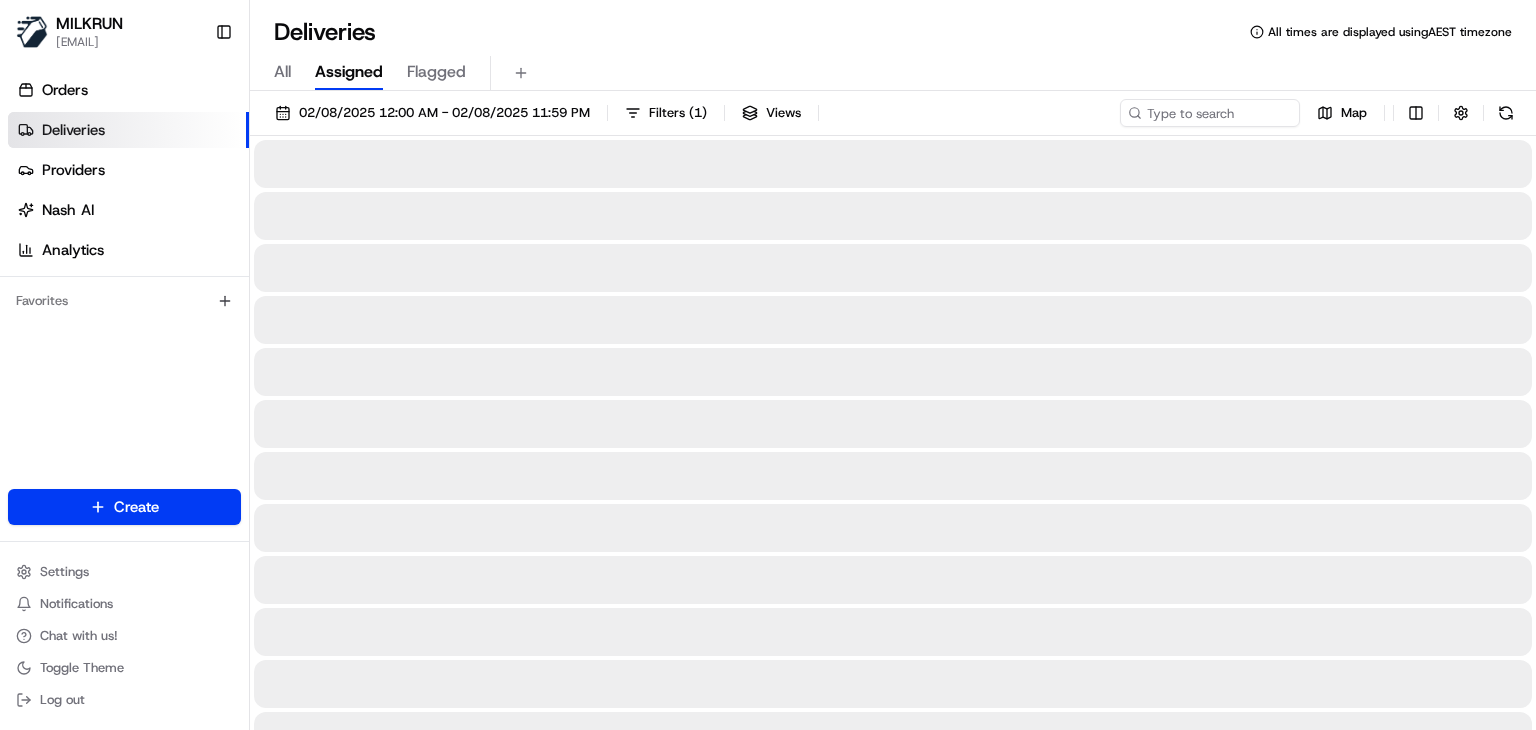 click on "Deliveries All times are displayed using  AEST   timezone" at bounding box center [893, 32] 